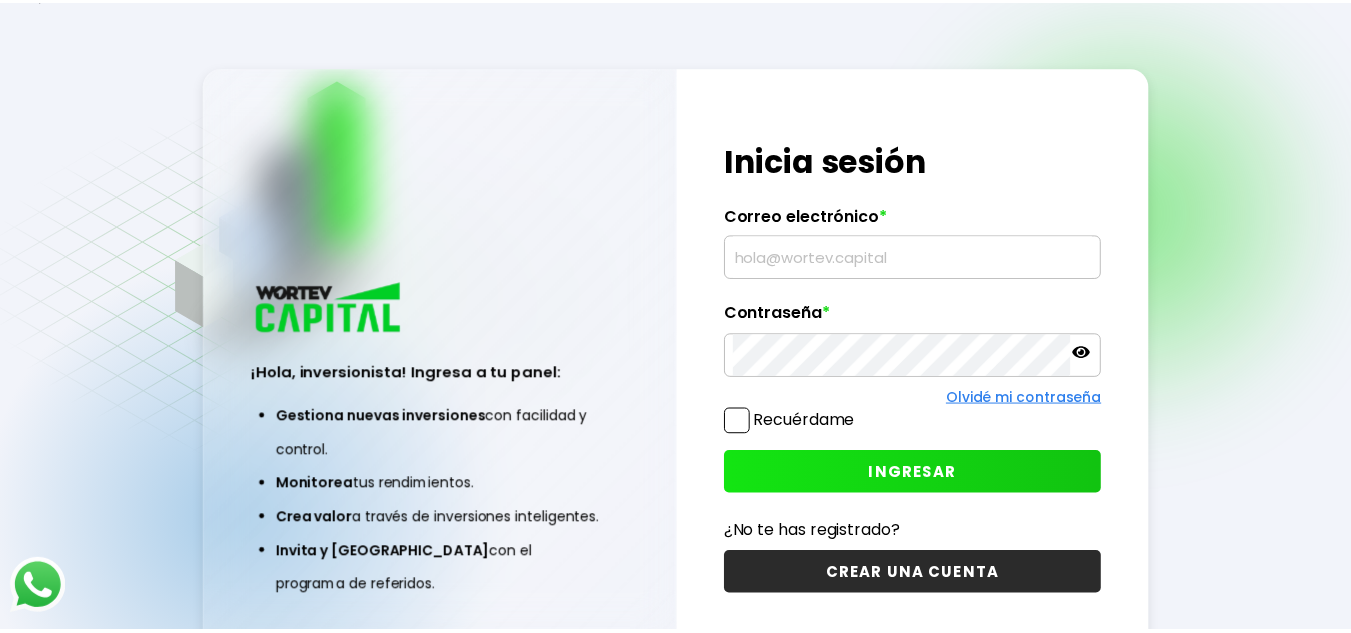scroll, scrollTop: 0, scrollLeft: 0, axis: both 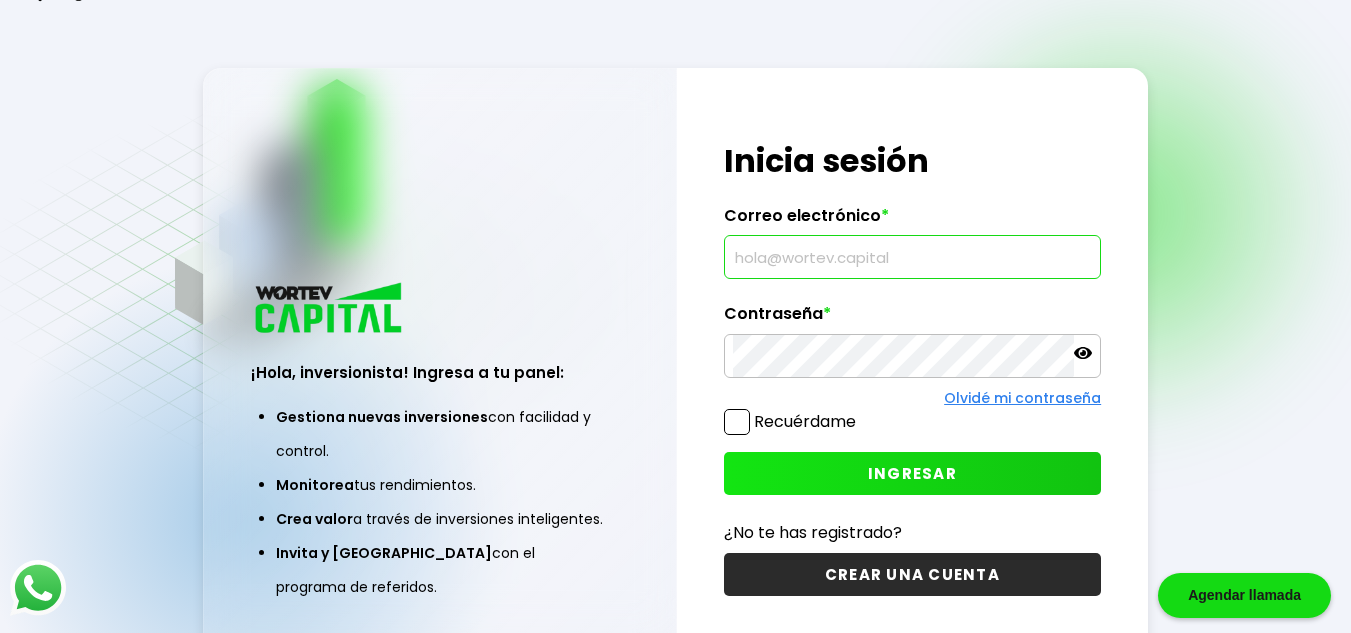 click at bounding box center [913, 257] 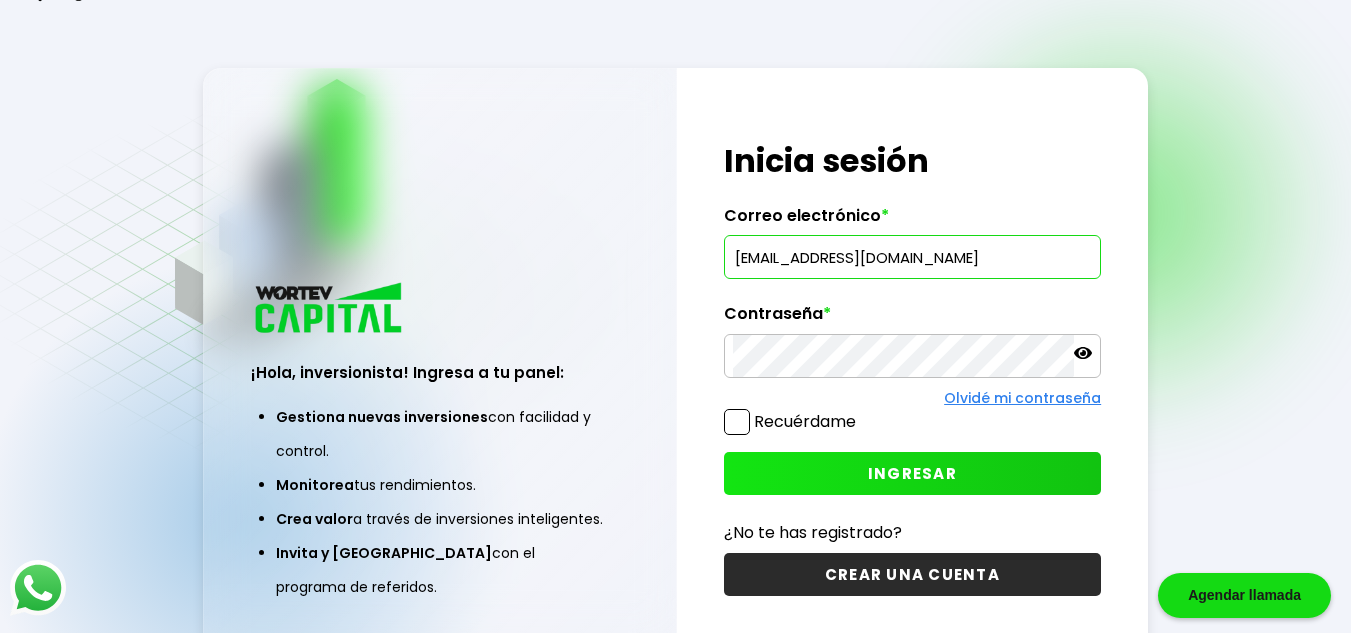 type on "[EMAIL_ADDRESS][DOMAIN_NAME]" 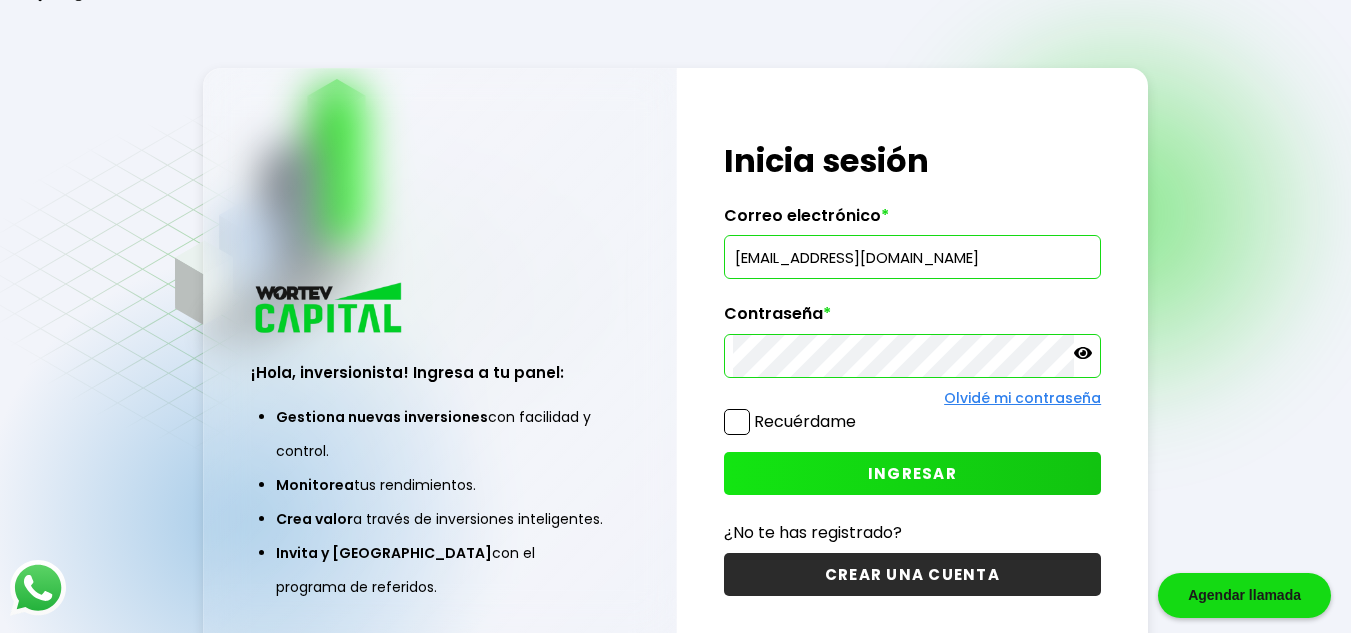 click on "INGRESAR" at bounding box center (912, 473) 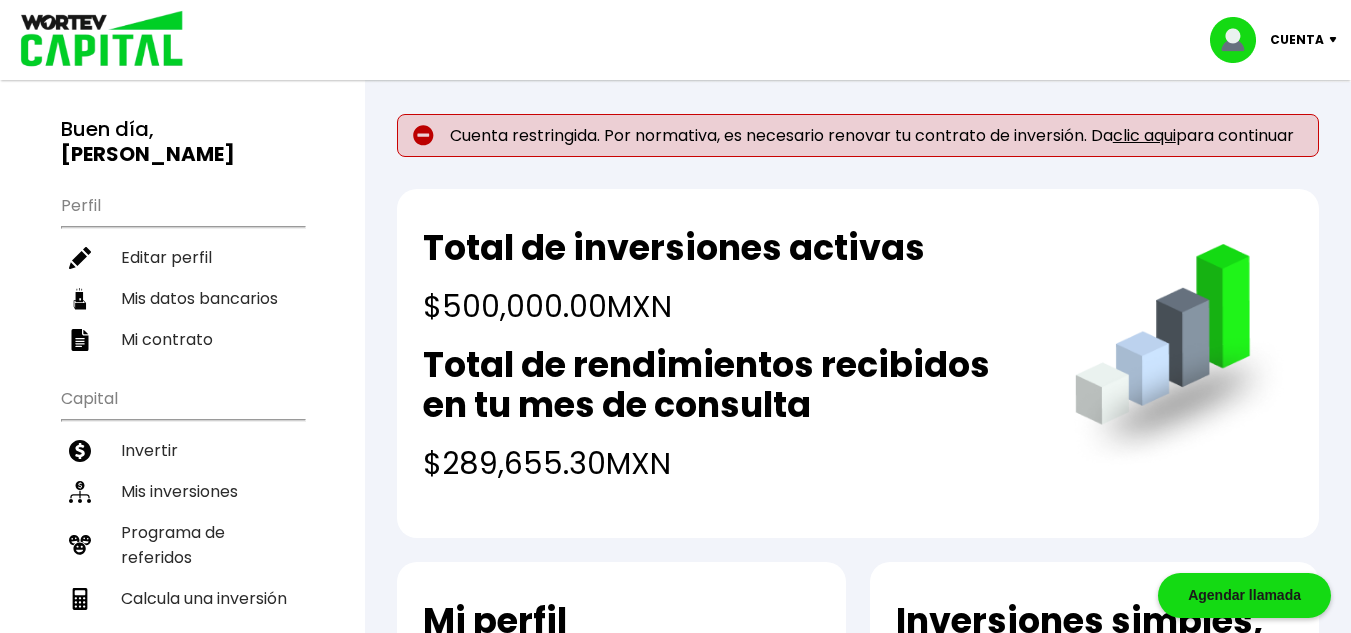 scroll, scrollTop: 0, scrollLeft: 0, axis: both 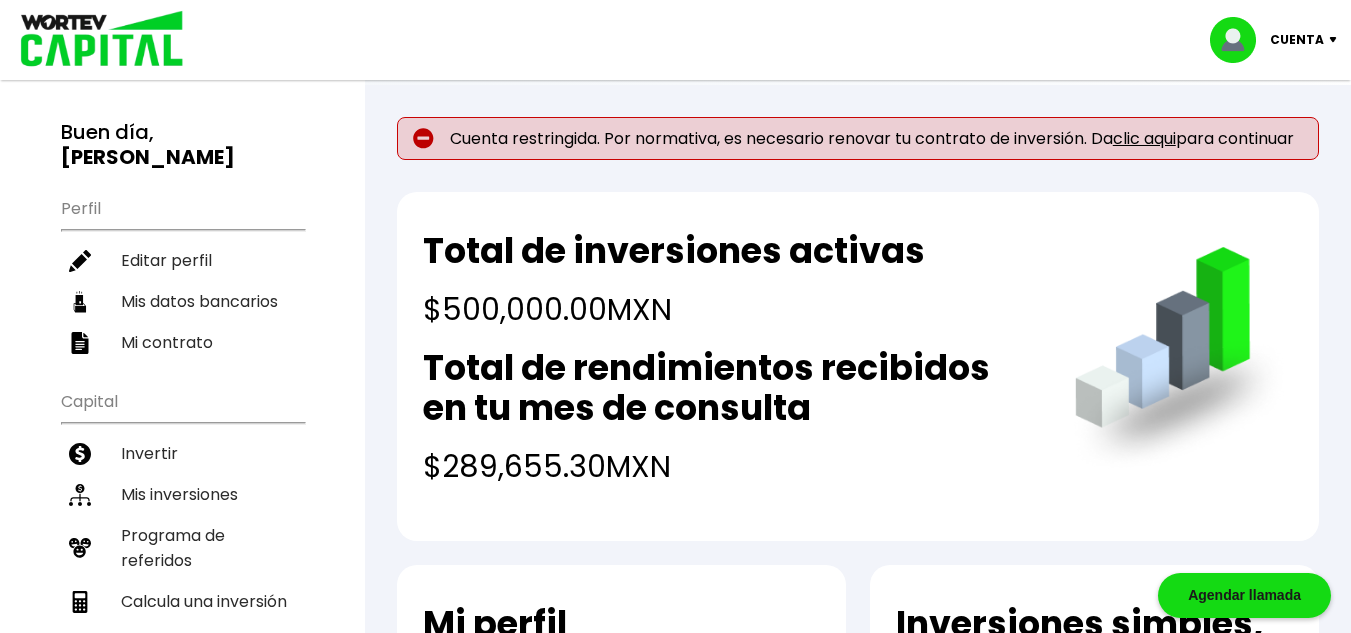 click on "clic aqui" at bounding box center (1144, 138) 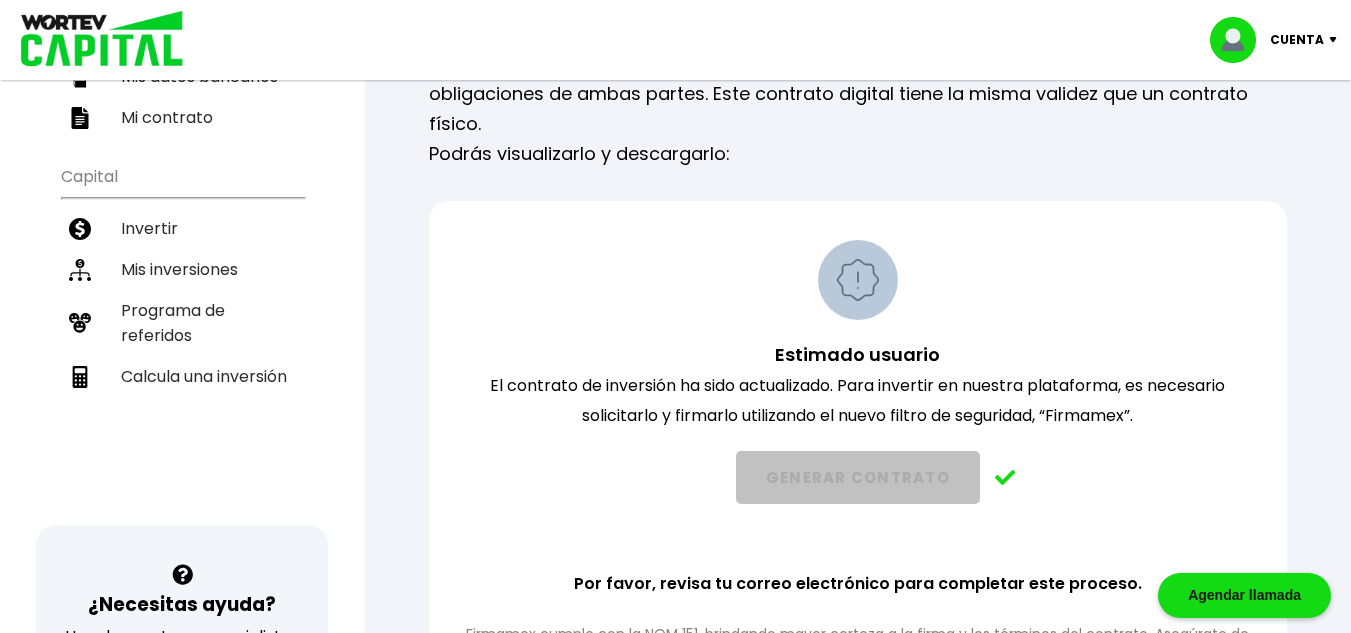 scroll, scrollTop: 232, scrollLeft: 0, axis: vertical 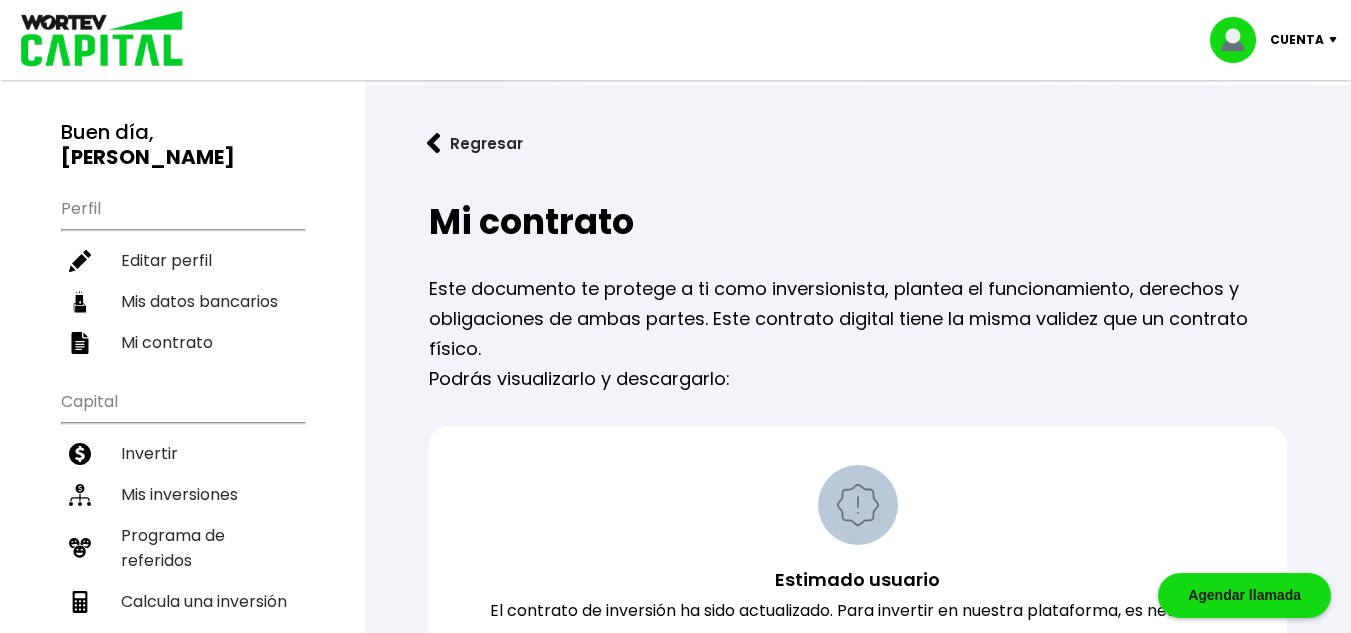 click at bounding box center (434, 143) 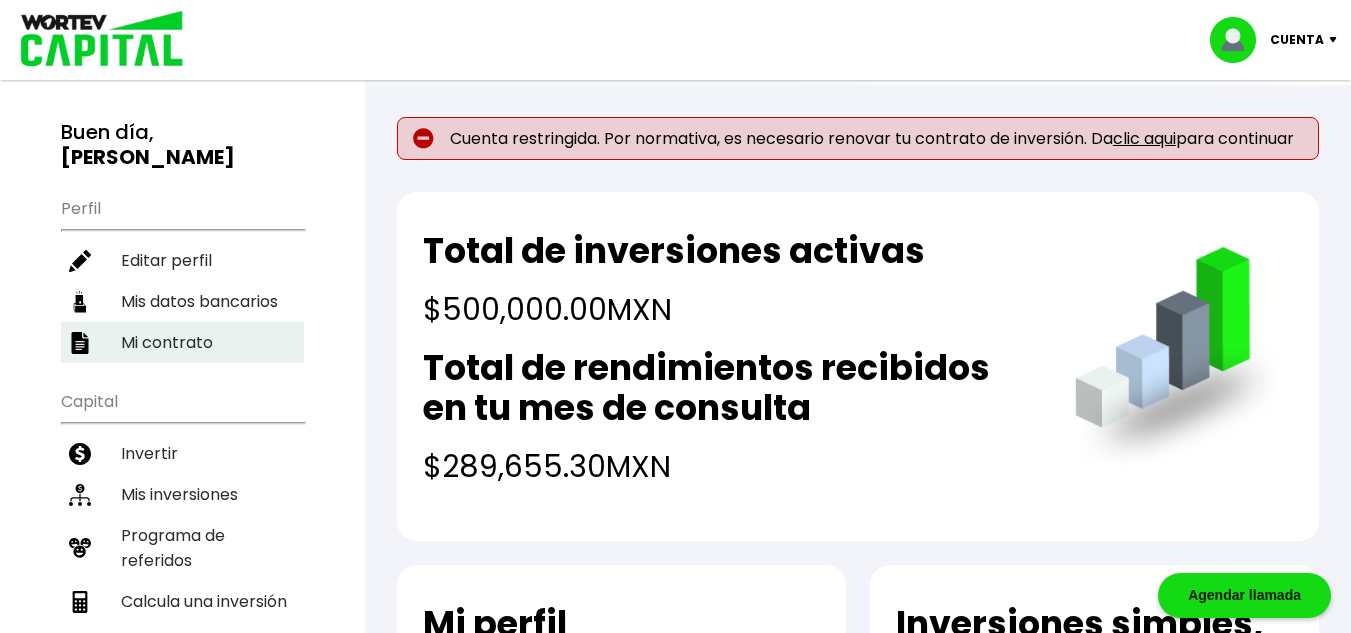 click on "Mi contrato" at bounding box center (182, 342) 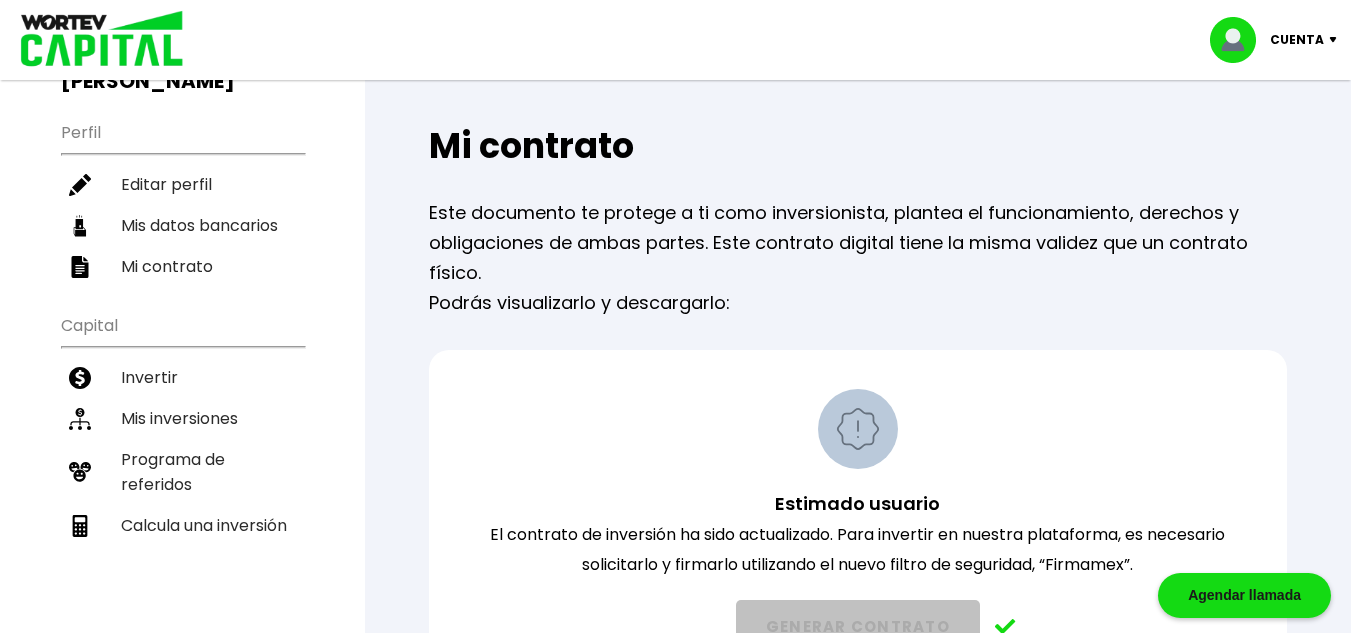 scroll, scrollTop: 0, scrollLeft: 0, axis: both 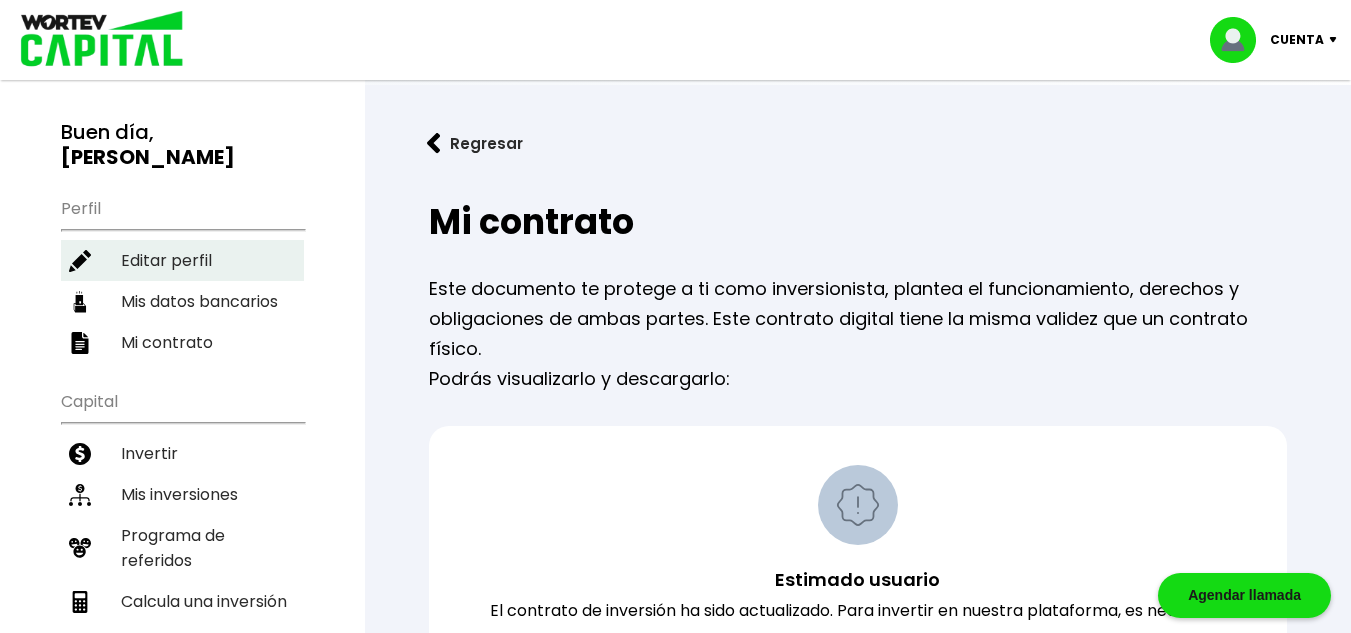 click on "Editar perfil" at bounding box center [182, 260] 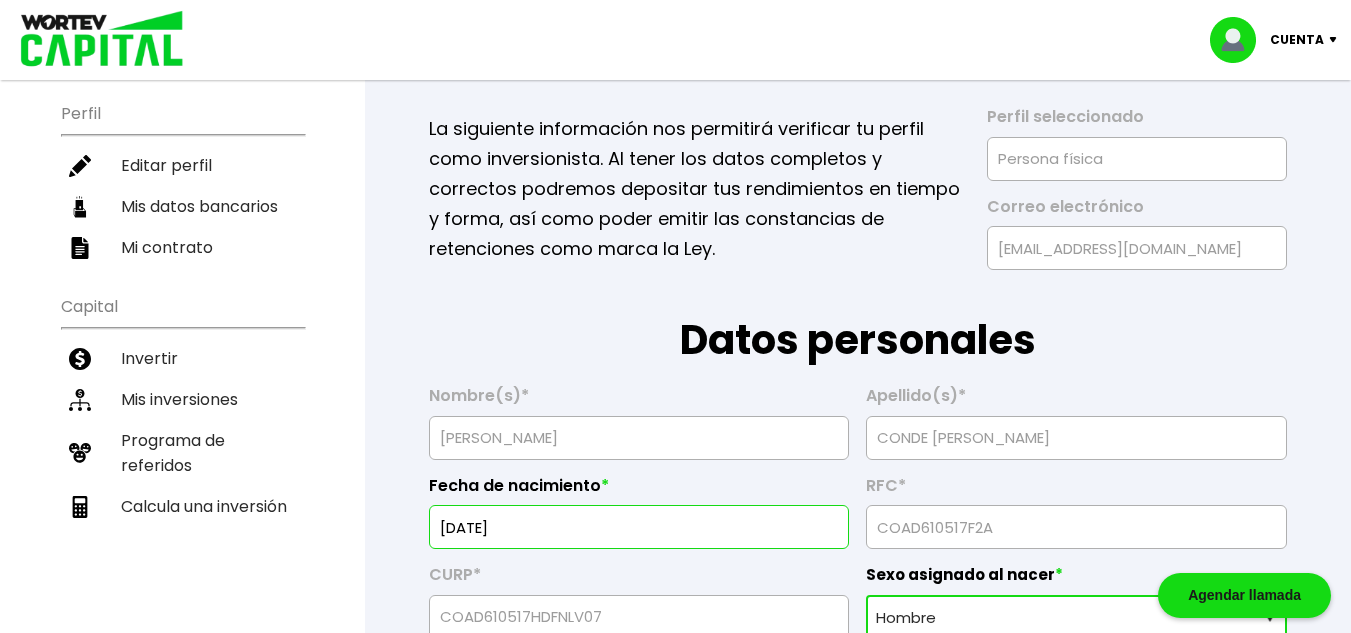 scroll, scrollTop: 0, scrollLeft: 0, axis: both 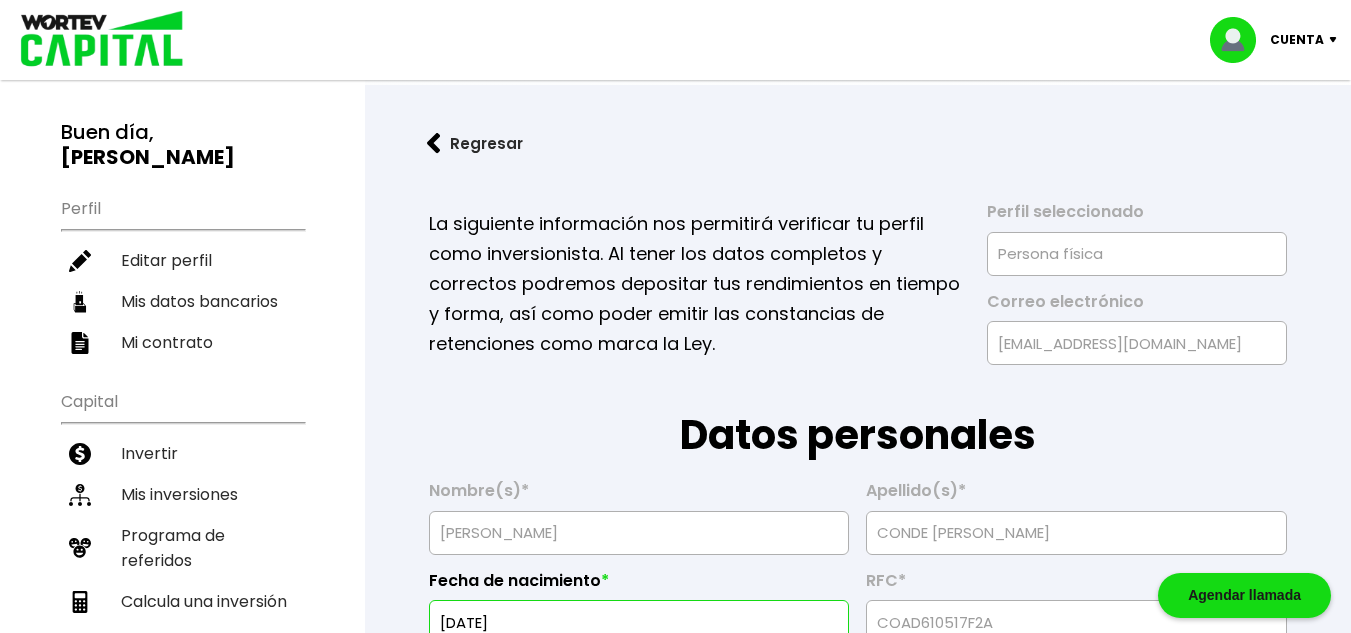 click at bounding box center [1240, 40] 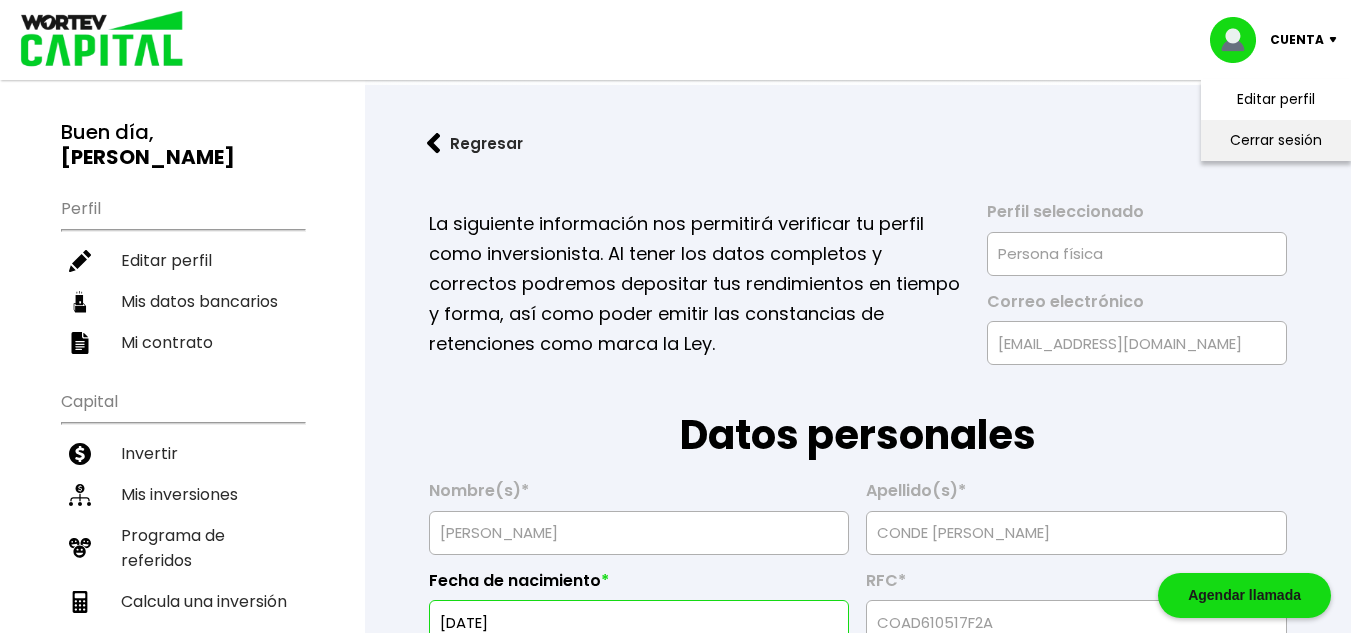 click on "Cerrar sesión" at bounding box center (1276, 140) 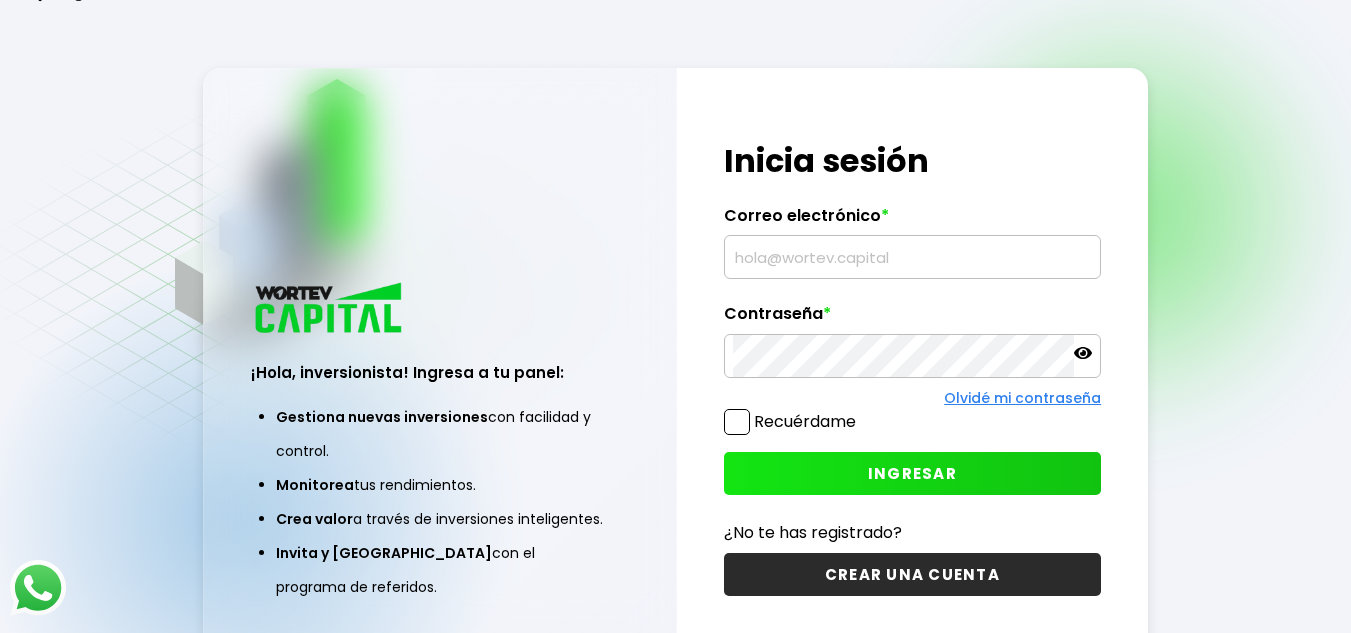 scroll, scrollTop: 0, scrollLeft: 0, axis: both 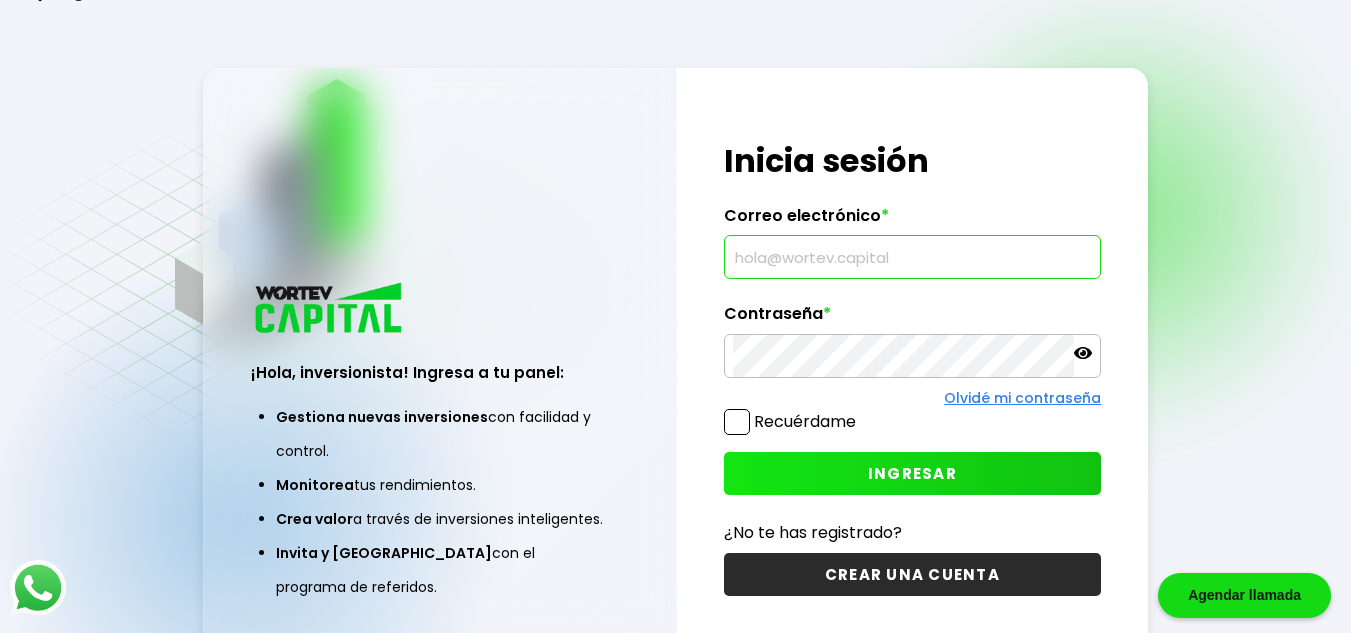 click at bounding box center [913, 257] 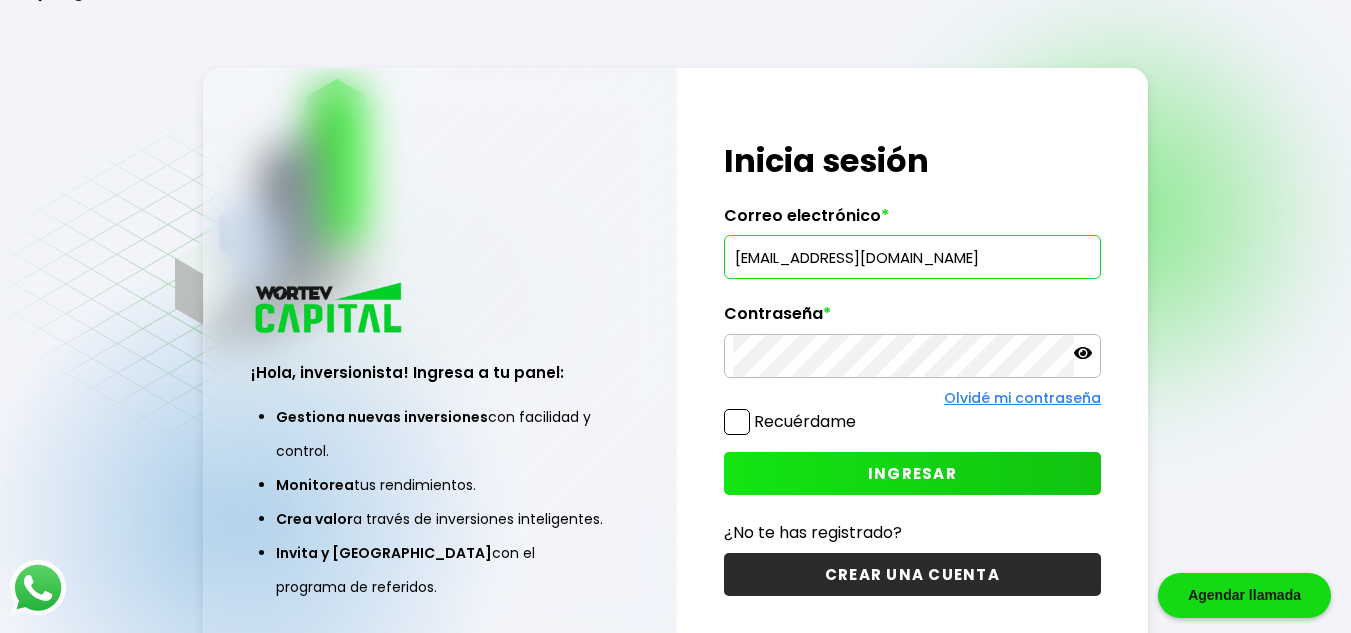 type on "[EMAIL_ADDRESS][DOMAIN_NAME]" 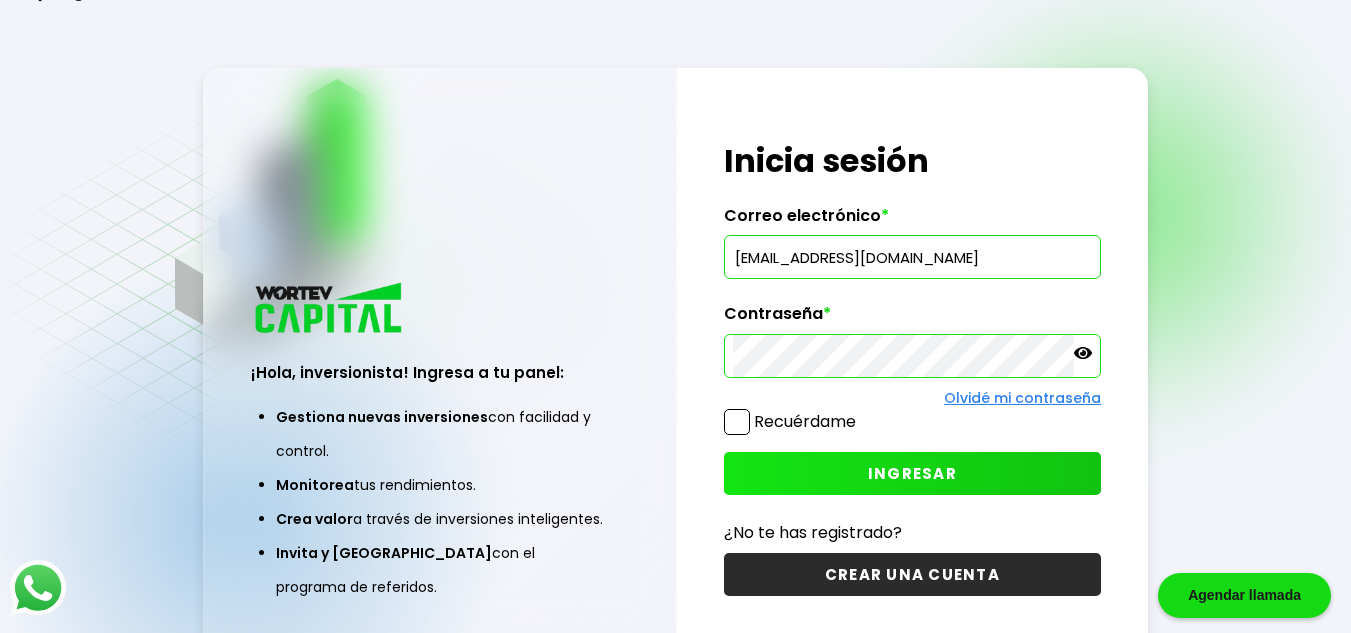 click on "INGRESAR" at bounding box center [912, 473] 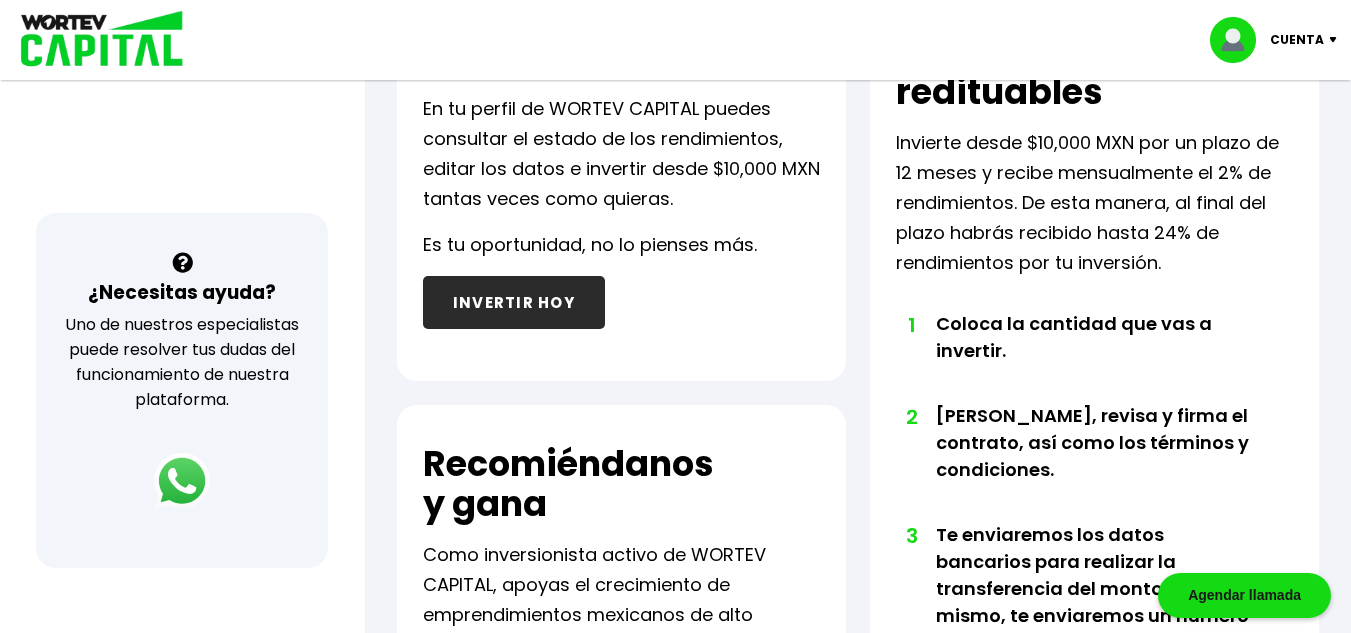 scroll, scrollTop: 632, scrollLeft: 0, axis: vertical 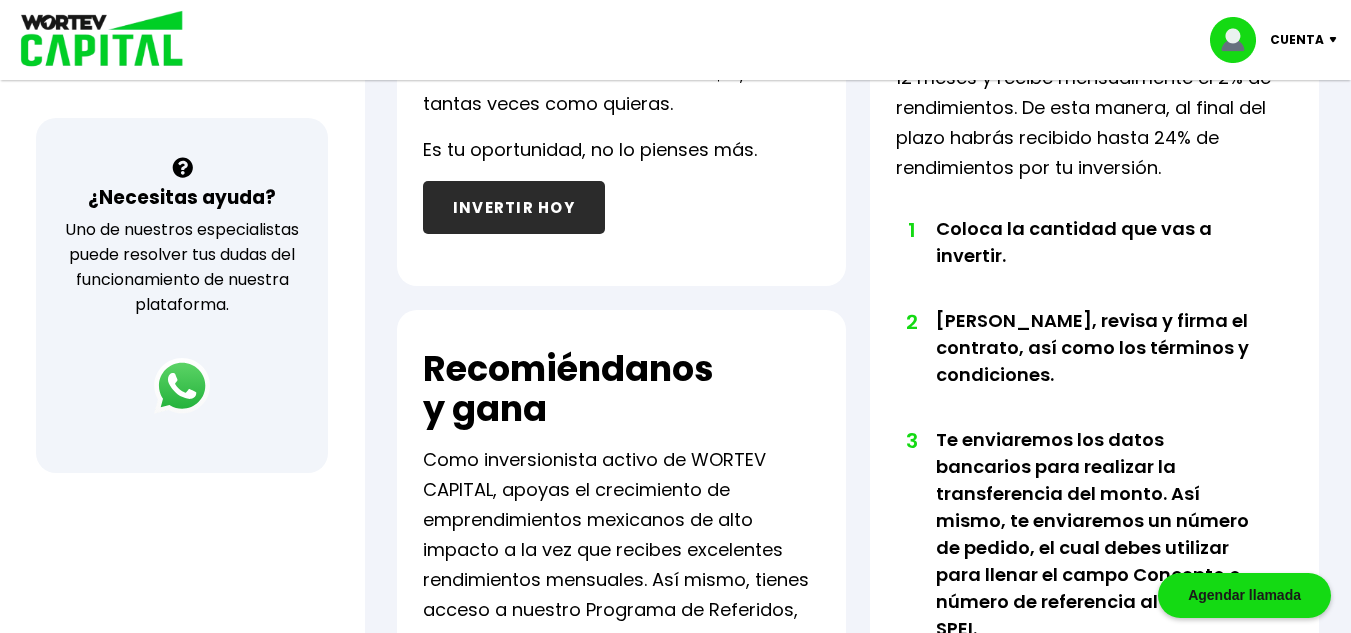 click at bounding box center (1240, 40) 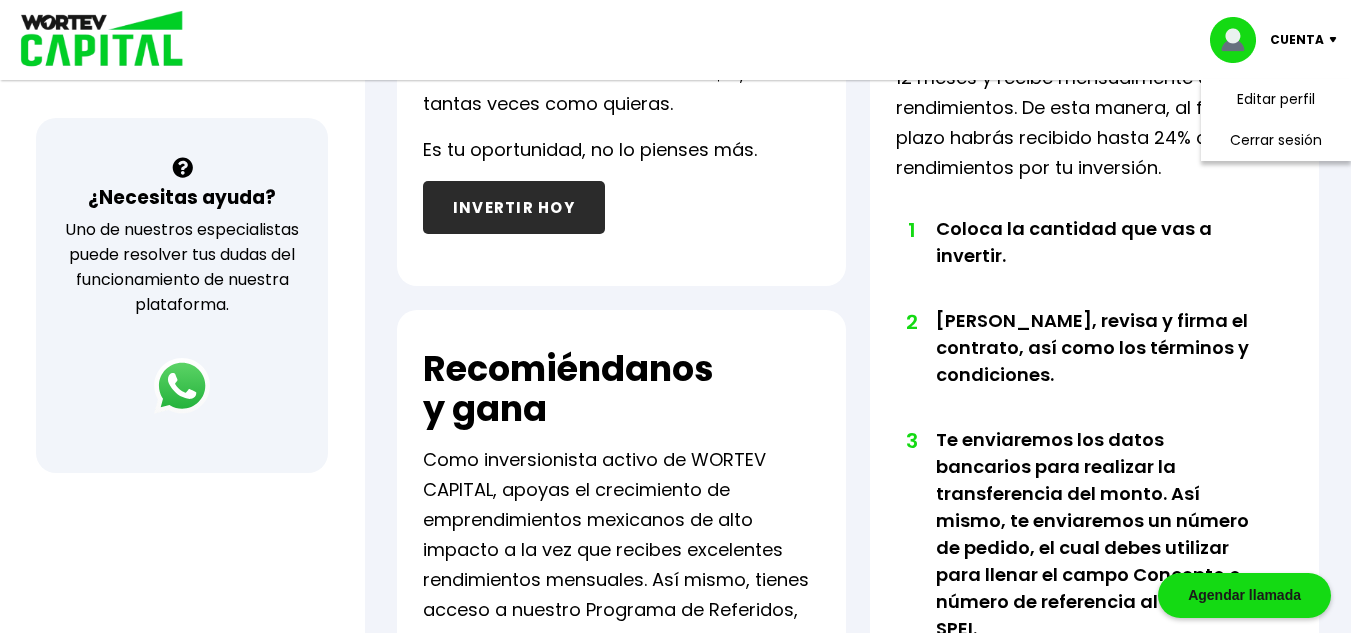 click at bounding box center [1240, 40] 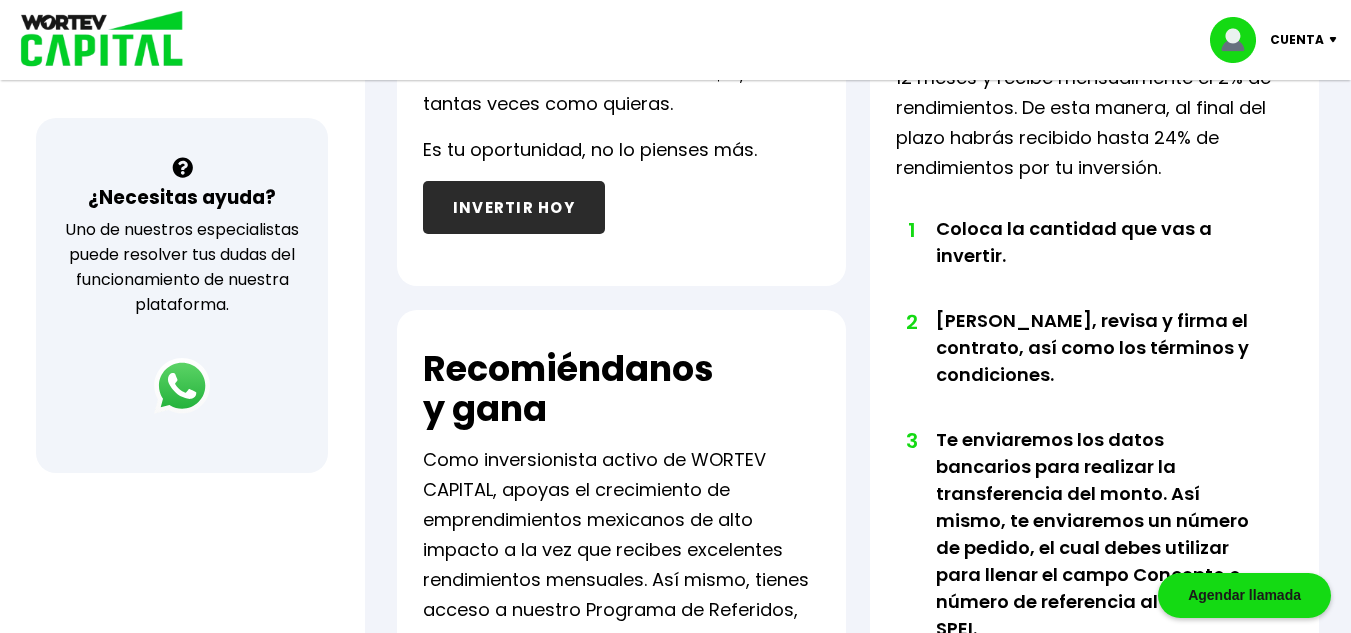 click at bounding box center [1240, 40] 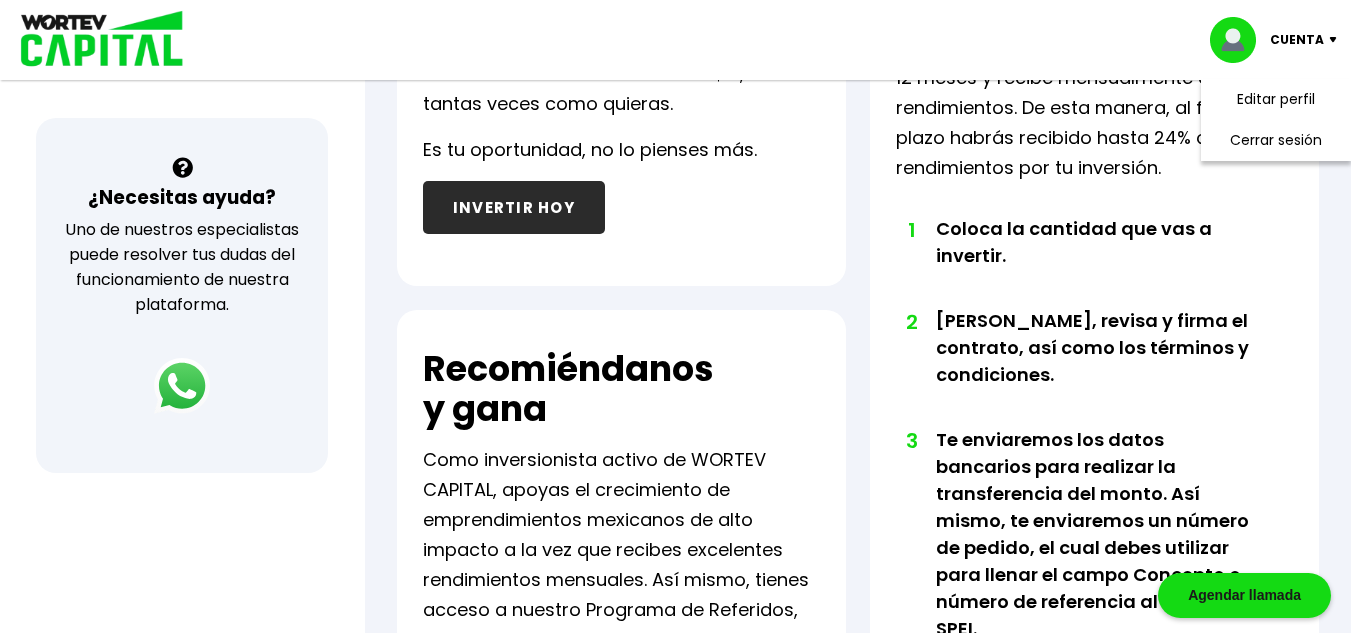 click on "Inversiones simples, accesibles y redituables Invierte desde $10,000 MXN por un plazo de 12 meses y recibe mensualmente el 2% de rendimientos. De esta manera, al final del plazo habrás recibido hasta 24% de rendimientos por tu inversión. 1   Coloca la cantidad que vas a invertir. 2   Lee, revisa y firma el contrato, así como los términos y condiciones. 3   Te enviaremos los datos bancarios para realizar la transferencia del monto. Así mismo, te enviaremos un número de pedido, el cual debes utilizar para llenar el campo Concepto o número de referencia al realizar el SPEI. 4   Al completar el depósito, envía el comprobante de tu transferencia a info@wortev.capital 5   Recibirás un correo electrónico de confirmación cuando tu depósito sea validado por el banco." at bounding box center [1094, 435] 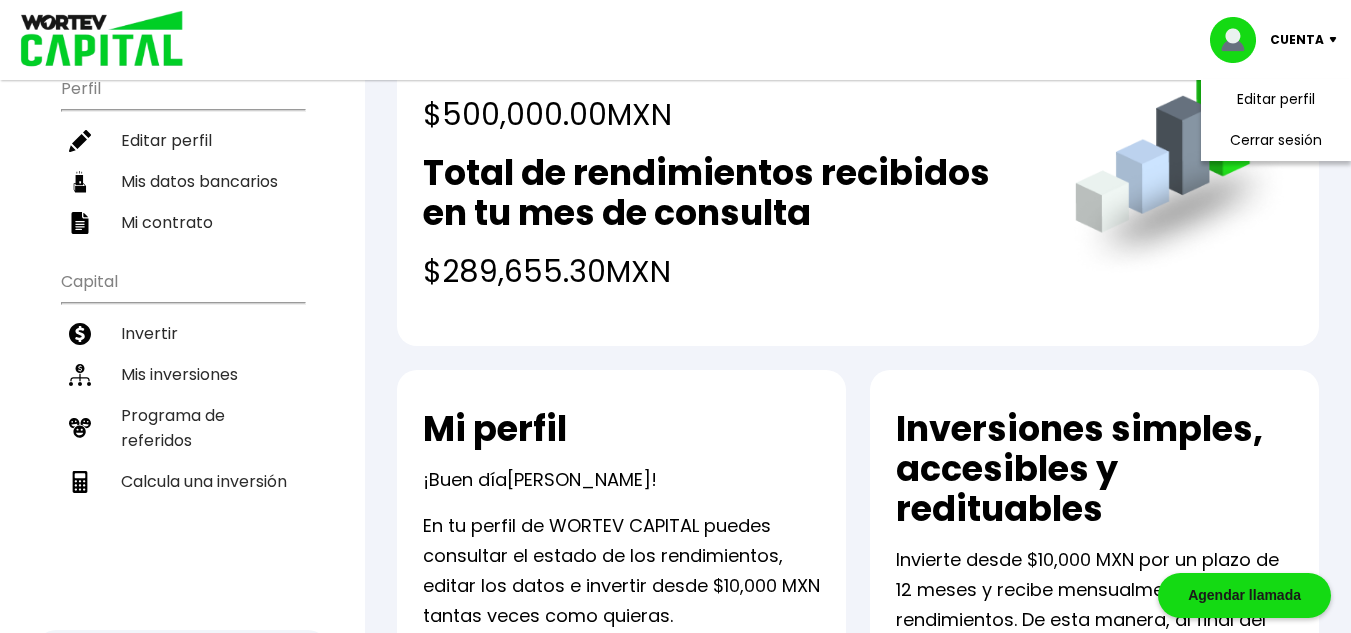 scroll, scrollTop: 25, scrollLeft: 0, axis: vertical 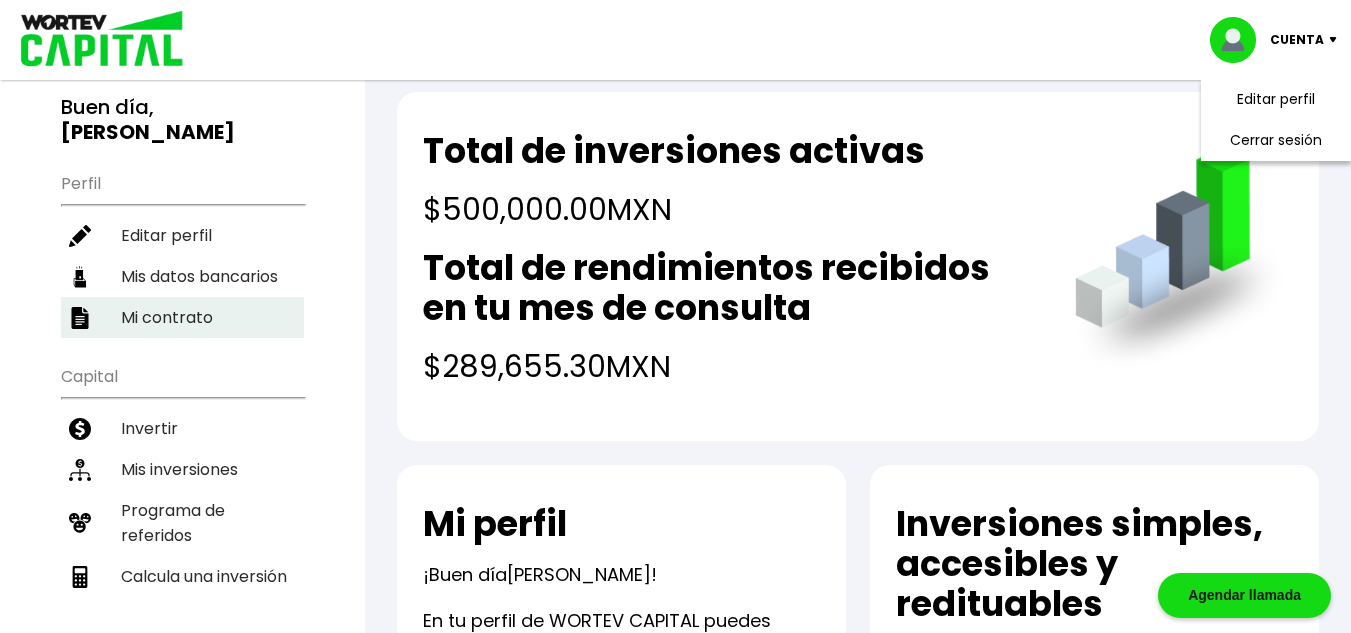 click on "Mi contrato" at bounding box center [182, 317] 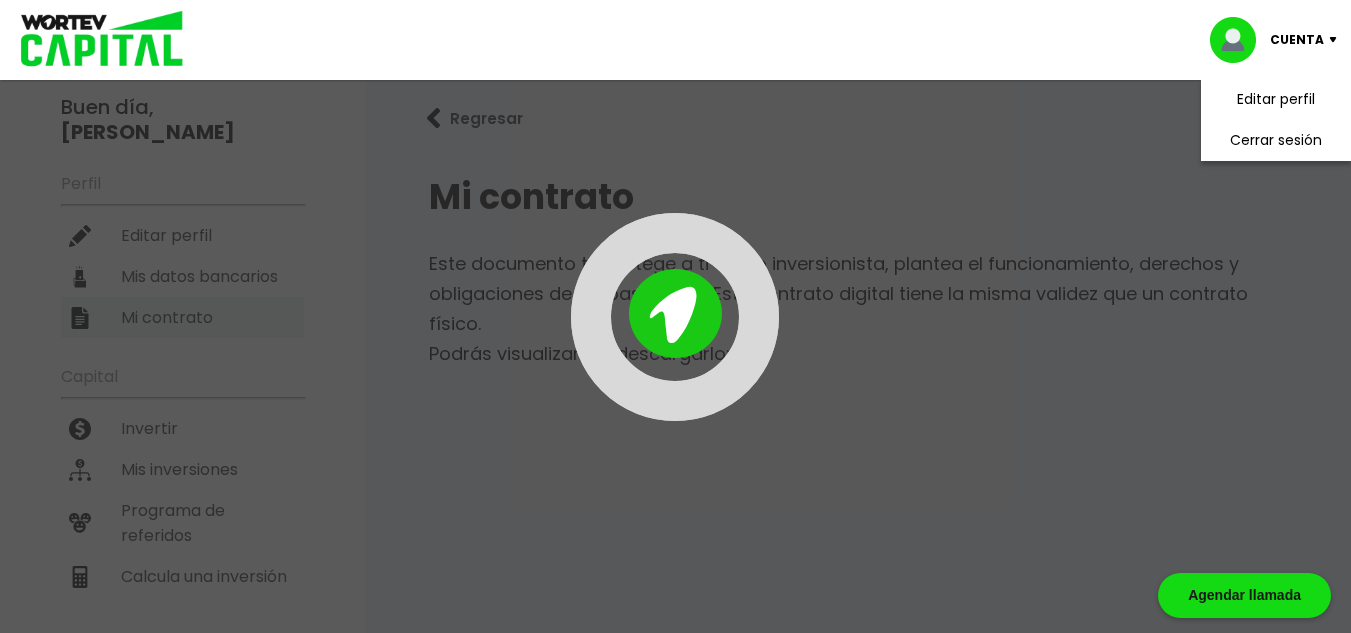 scroll, scrollTop: 0, scrollLeft: 0, axis: both 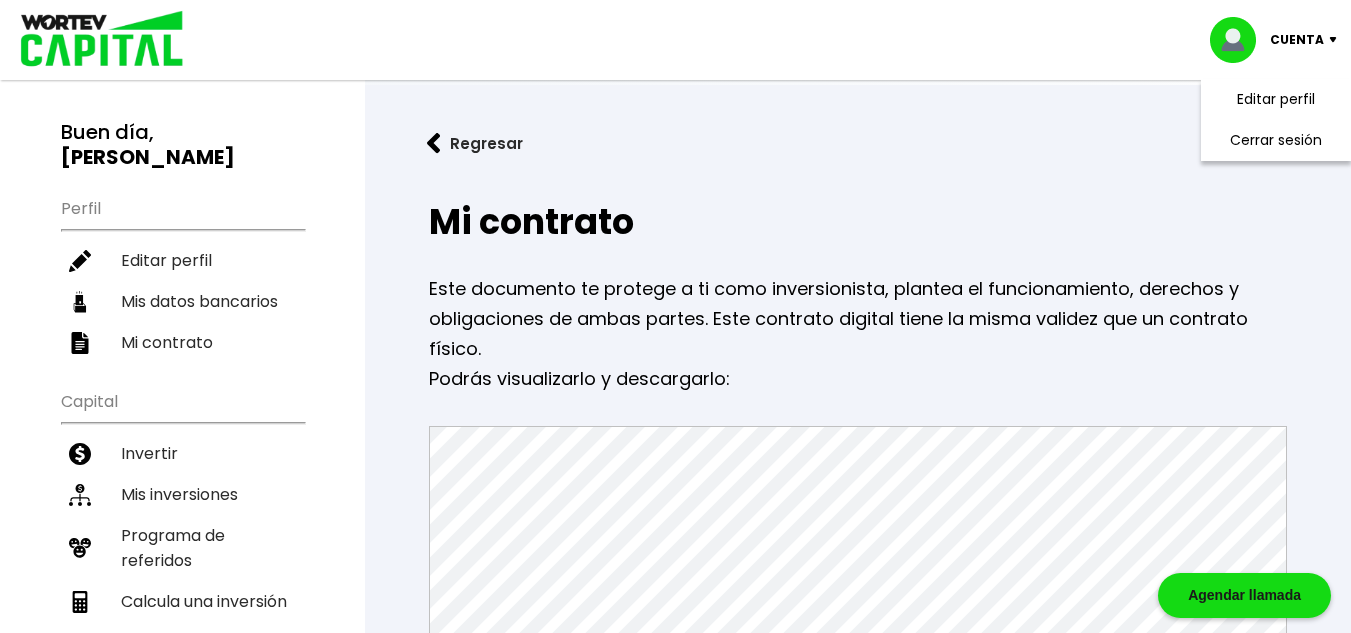 click at bounding box center [1240, 40] 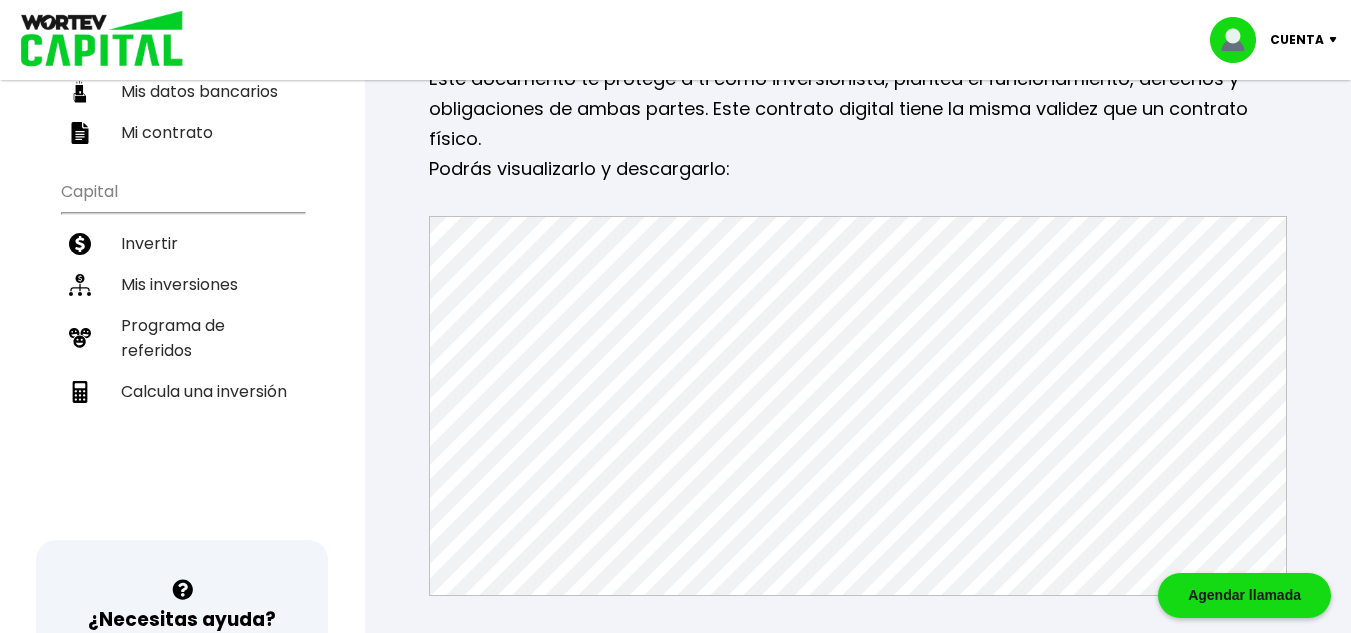 scroll, scrollTop: 206, scrollLeft: 0, axis: vertical 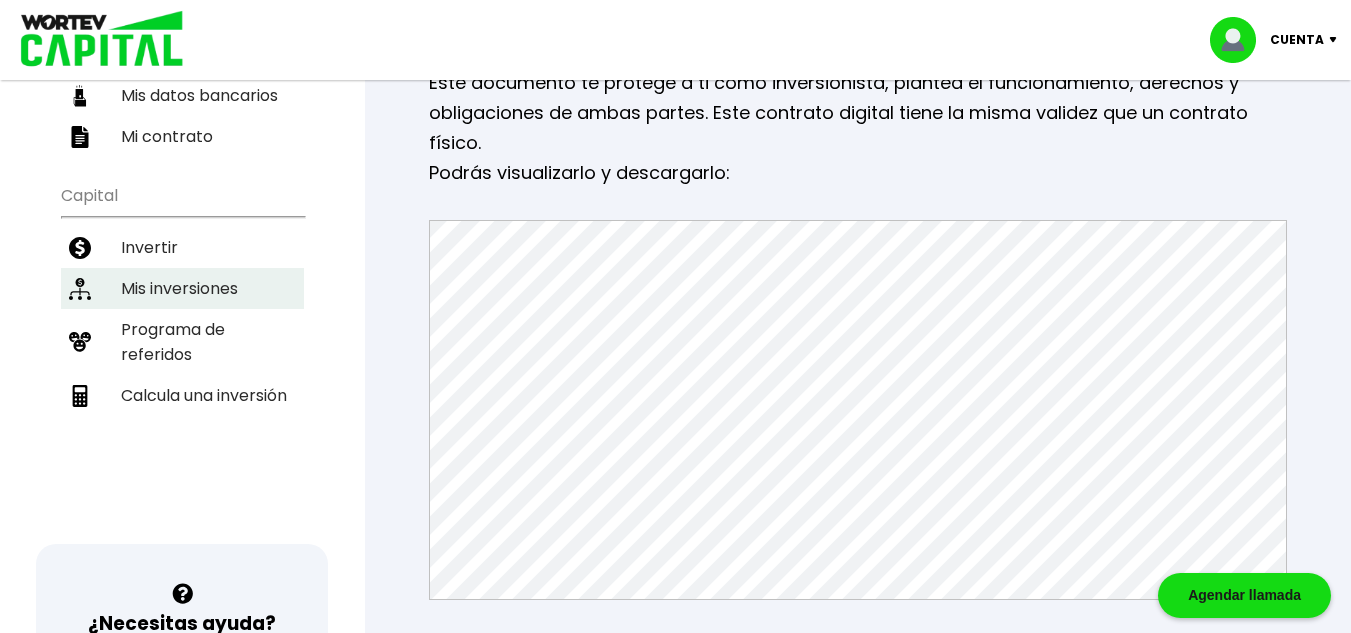 click on "Mis inversiones" at bounding box center [182, 288] 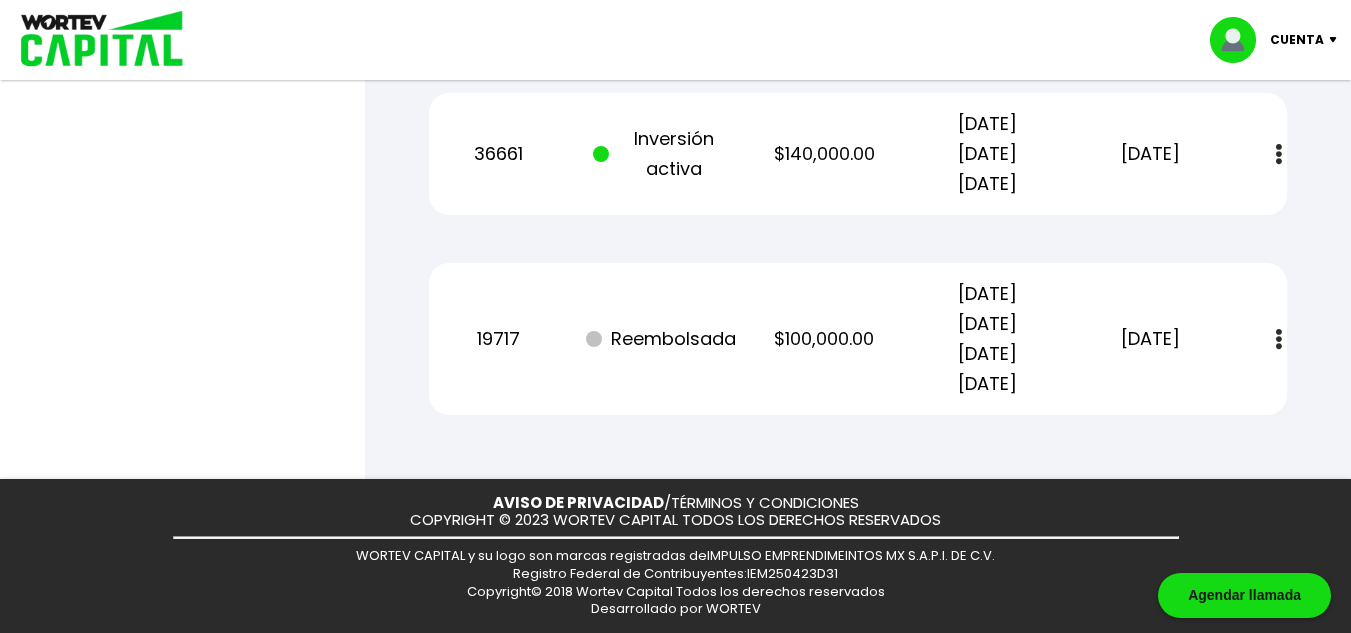 scroll, scrollTop: 1893, scrollLeft: 0, axis: vertical 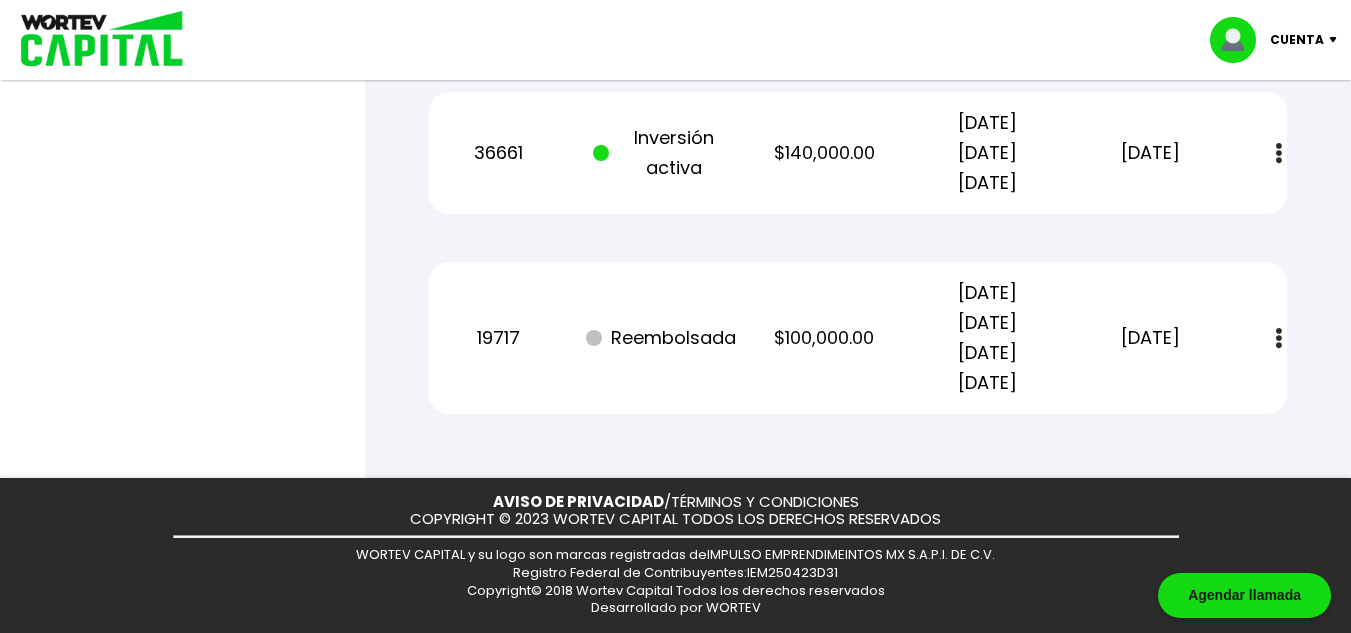 click at bounding box center [1279, 338] 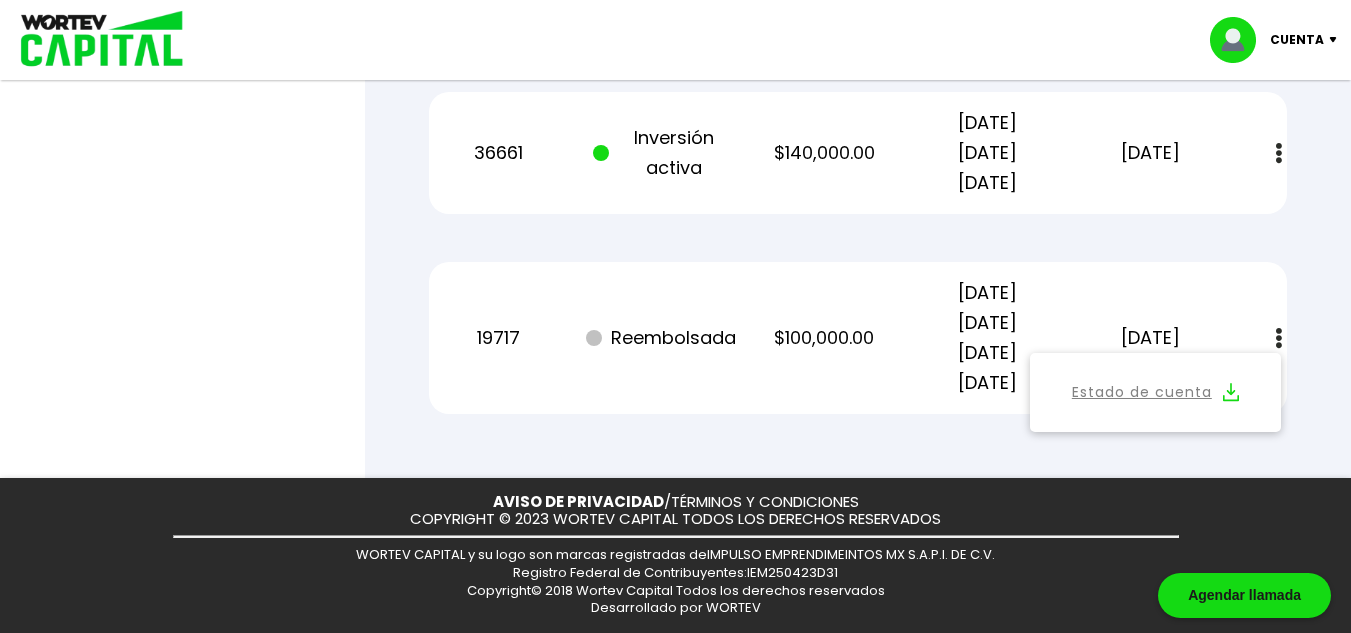 click on "Mis inversiones Como inversionista activo de WORTEV CAPITAL, apoyas el crecimiento de emprendimientos mexicanos de alto impacto mientras recibes excelentes rendimientos mensuales. Recuerda enviar tu comprobante de tu transferencia a    info@wortev.capital Recibirás un correo de confirmación cuando tu depósito sea validado por el banco. Datos bancarios VER MENOS IMPULSO EMPRENDIMEINTOS MX S.A.P.I. DE C.V. Banco:  Número de cuenta:  CLABE Interbancaria:  R.F.C.:  REFERENCIA:  BBVA Bancomer 0125 098173 01 21 8000125 098 1734 IEM250423D31 (Tu número de pedido) Banco:  BBVA Bancomer Número de cuenta:  0125 098173 CLABE Interbancaria:  01 21 8000125 098 1734 R.F.C.:  IEM250423D31 REFERENCIA:  (Tu número de pedido) Recuerda enviar tu comprobante de tu transferencia a  info@wortev.capital Recibirás un correo de confirmación cuando tu depósito sea validado por el banco. Constancias de retención de impuestos  2024 Formato zip  Pedido Estado Monto Fecha inicio Fecha finalización 23626 Inversión activa 24134" at bounding box center (858, -631) 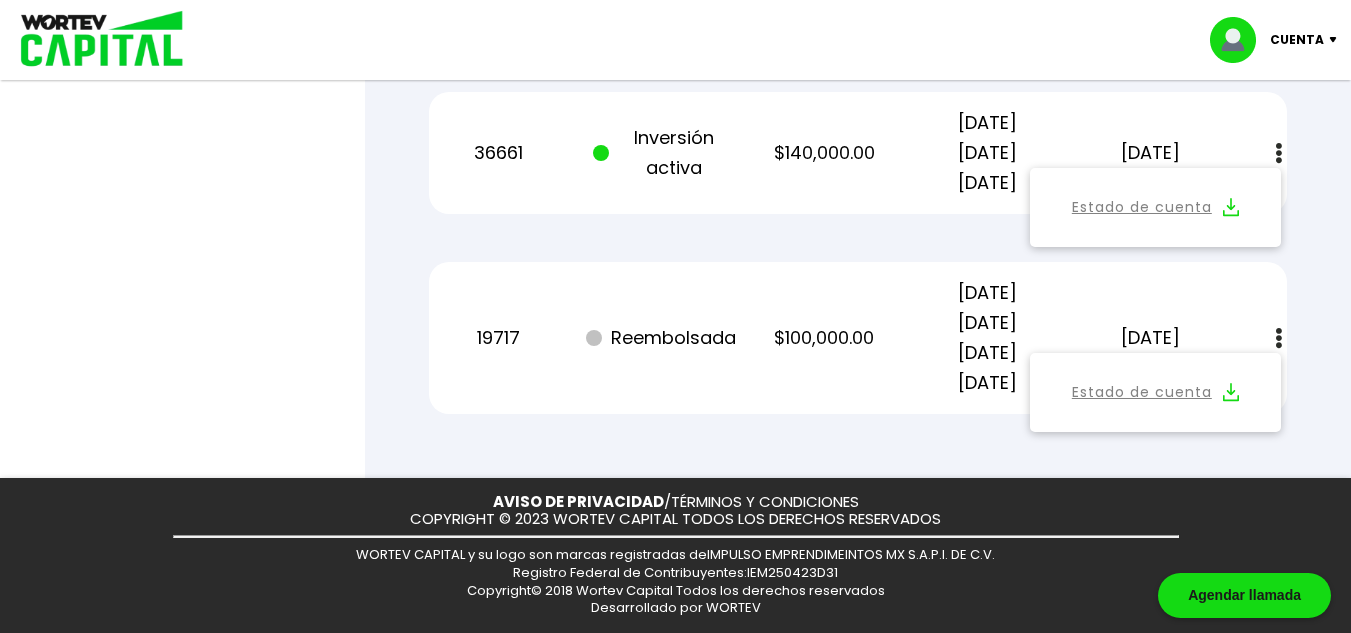 click on "Mis inversiones Como inversionista activo de WORTEV CAPITAL, apoyas el crecimiento de emprendimientos mexicanos de alto impacto mientras recibes excelentes rendimientos mensuales. Recuerda enviar tu comprobante de tu transferencia a    info@wortev.capital Recibirás un correo de confirmación cuando tu depósito sea validado por el banco. Datos bancarios VER MENOS IMPULSO EMPRENDIMEINTOS MX S.A.P.I. DE C.V. Banco:  Número de cuenta:  CLABE Interbancaria:  R.F.C.:  REFERENCIA:  BBVA Bancomer 0125 098173 01 21 8000125 098 1734 IEM250423D31 (Tu número de pedido) Banco:  BBVA Bancomer Número de cuenta:  0125 098173 CLABE Interbancaria:  01 21 8000125 098 1734 R.F.C.:  IEM250423D31 REFERENCIA:  (Tu número de pedido) Recuerda enviar tu comprobante de tu transferencia a  info@wortev.capital Recibirás un correo de confirmación cuando tu depósito sea validado por el banco. Constancias de retención de impuestos  2024 Formato zip  Pedido Estado Monto Fecha inicio Fecha finalización 23626 Inversión activa 24134" at bounding box center [858, -631] 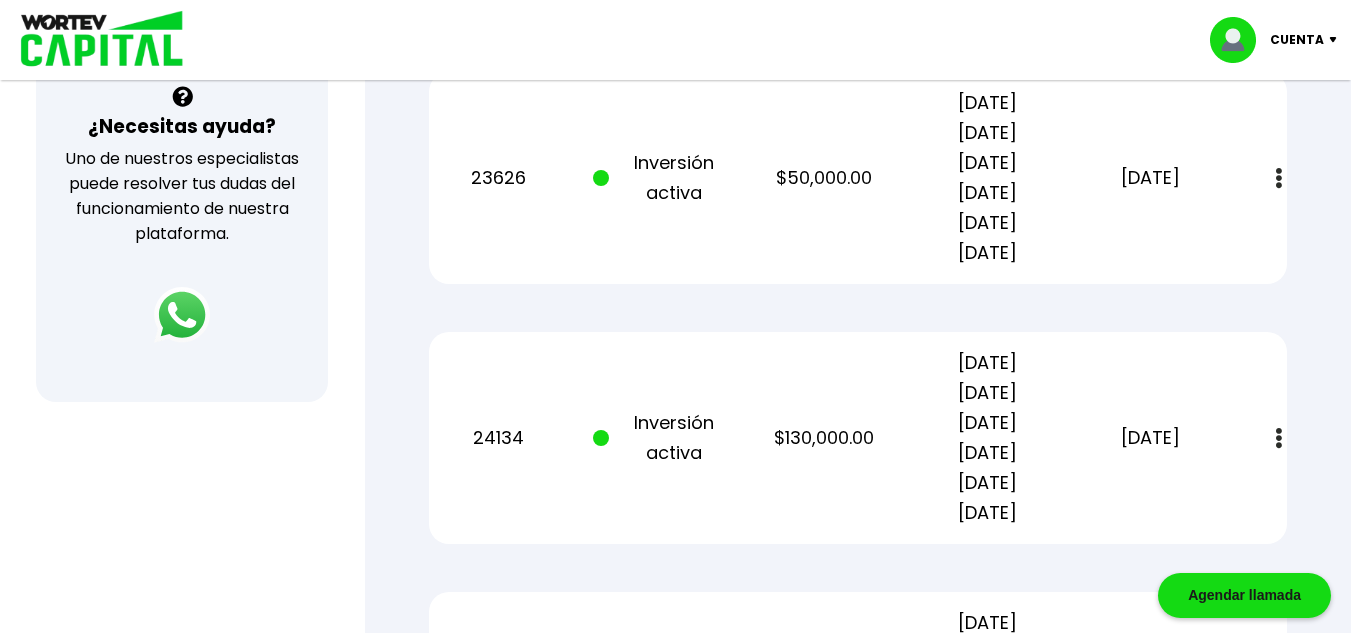 scroll, scrollTop: 724, scrollLeft: 0, axis: vertical 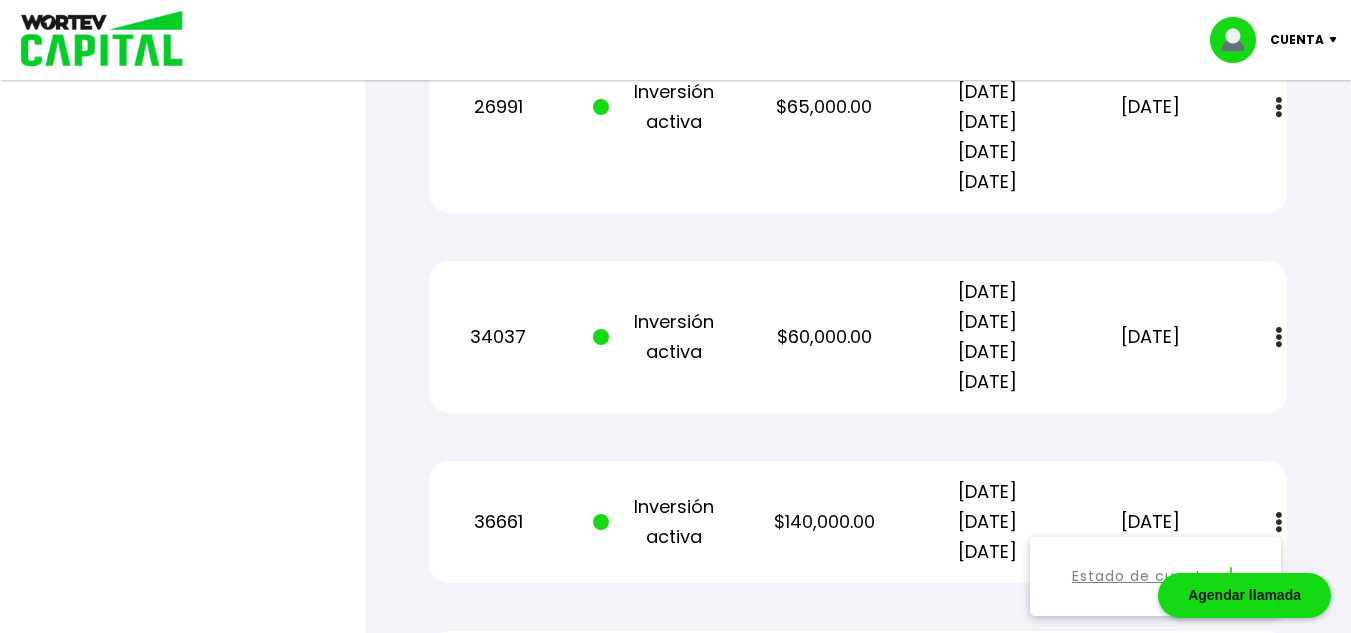 click at bounding box center (1279, 707) 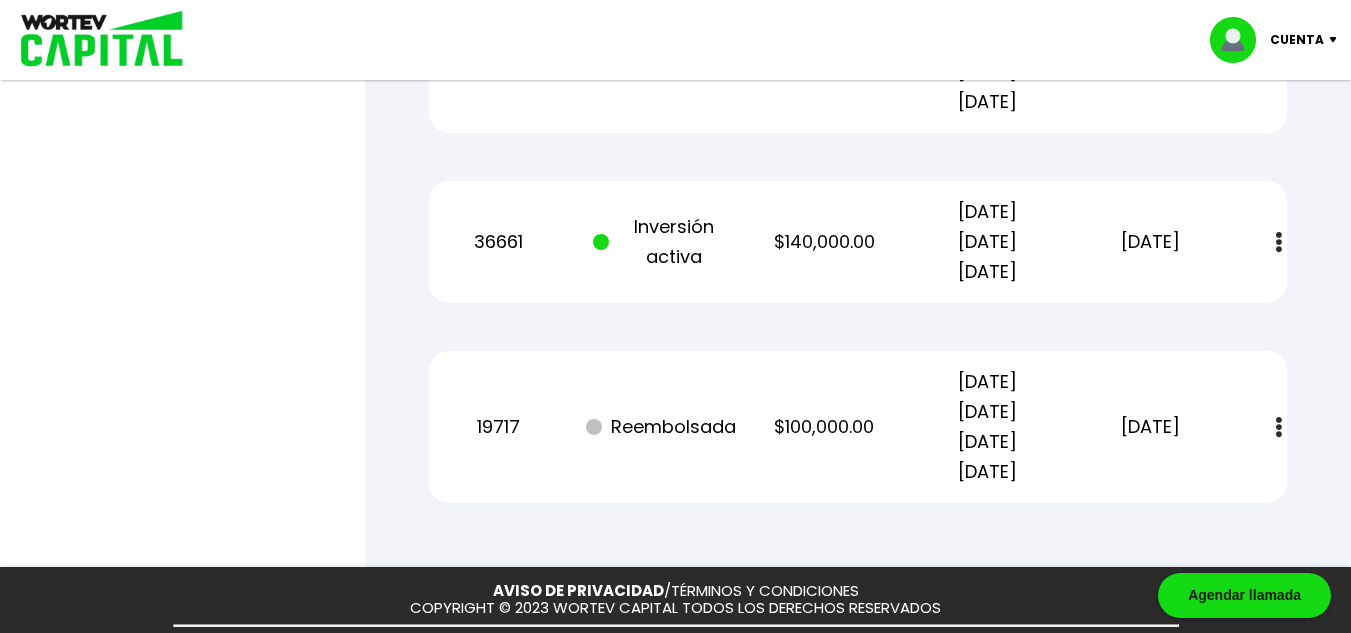 click at bounding box center [1240, 40] 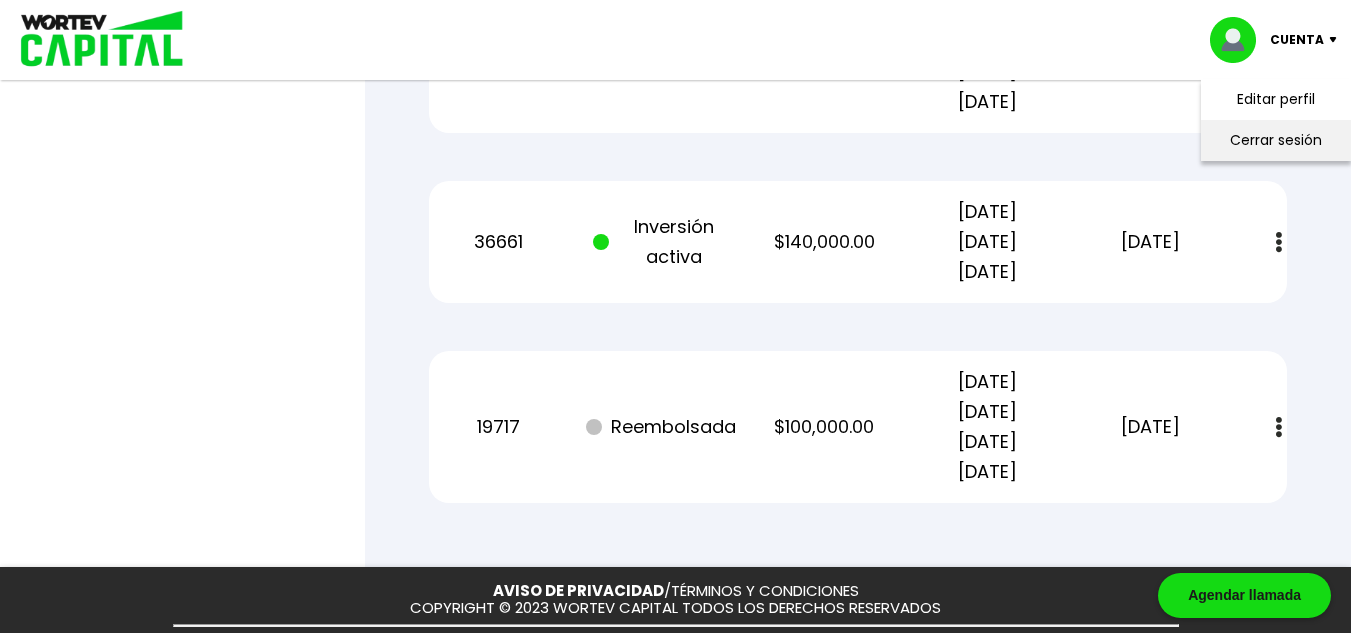 click on "Cerrar sesión" at bounding box center [1276, 140] 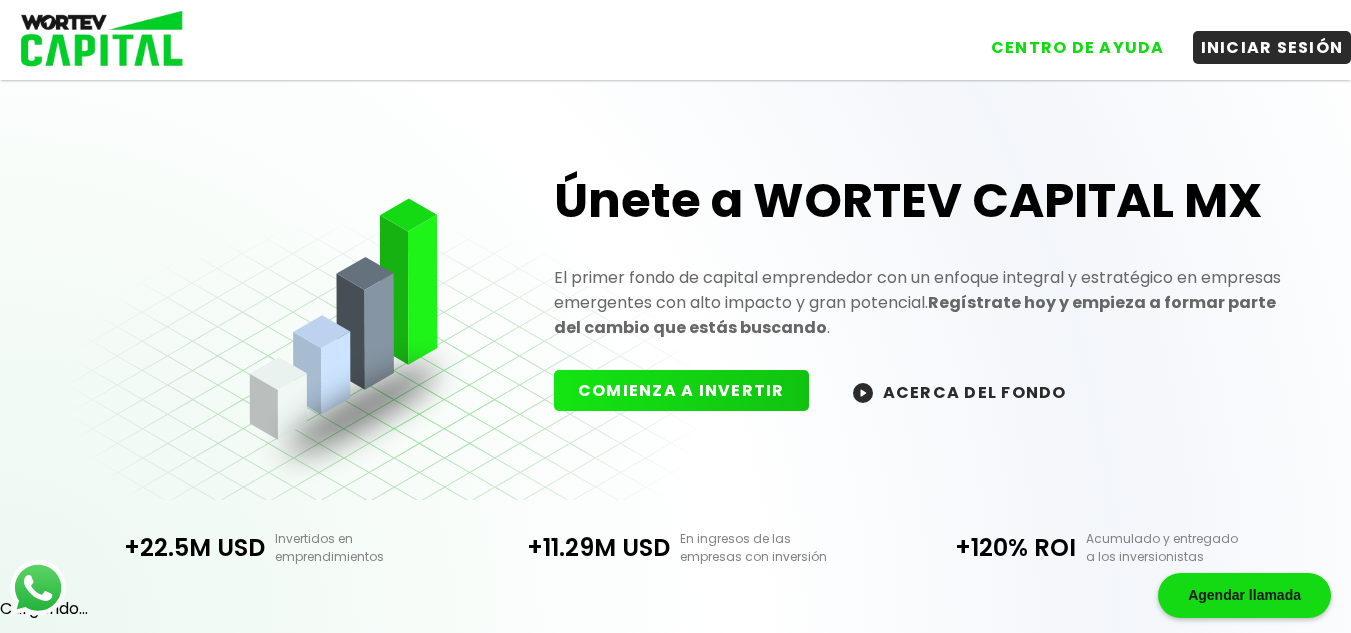 scroll, scrollTop: 0, scrollLeft: 0, axis: both 